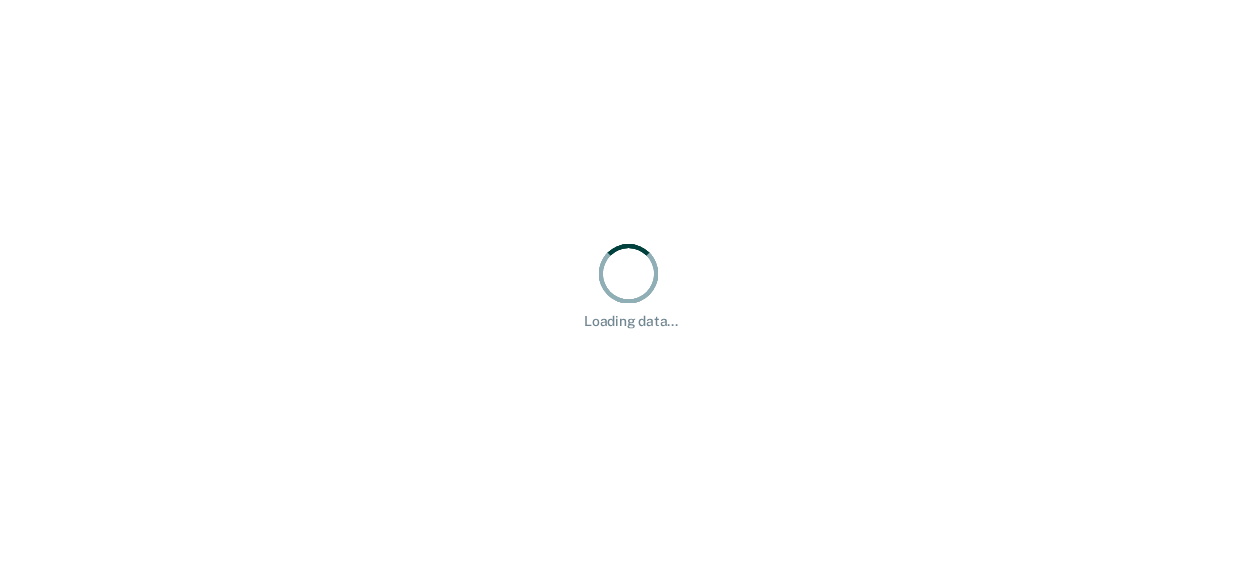 scroll, scrollTop: 0, scrollLeft: 0, axis: both 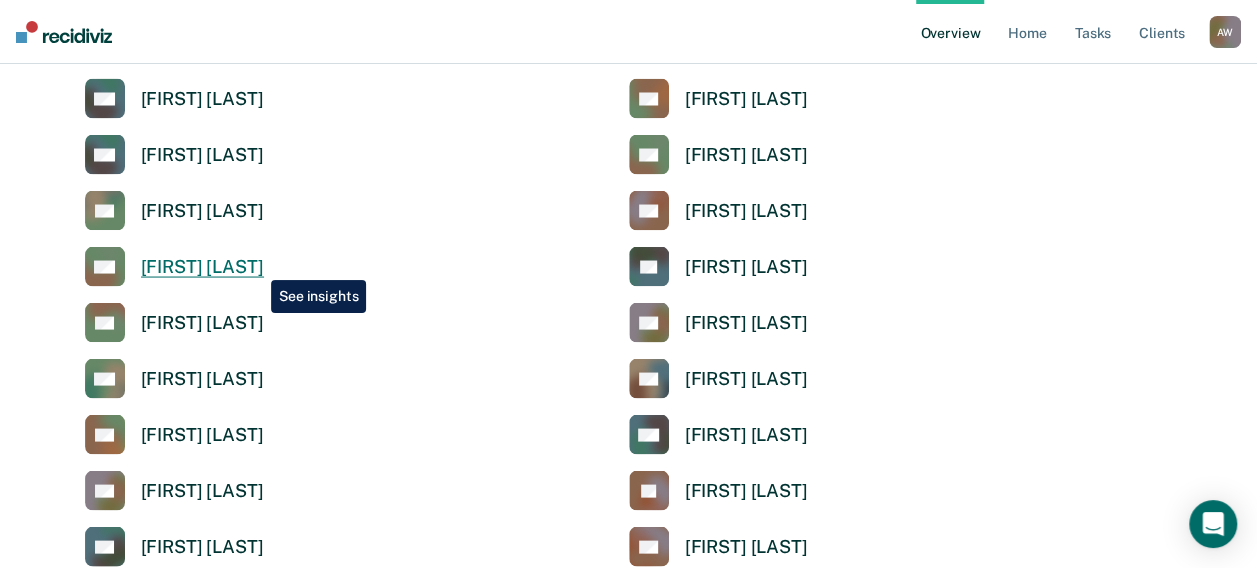 click on "[FIRST] [LAST]" at bounding box center [202, 266] 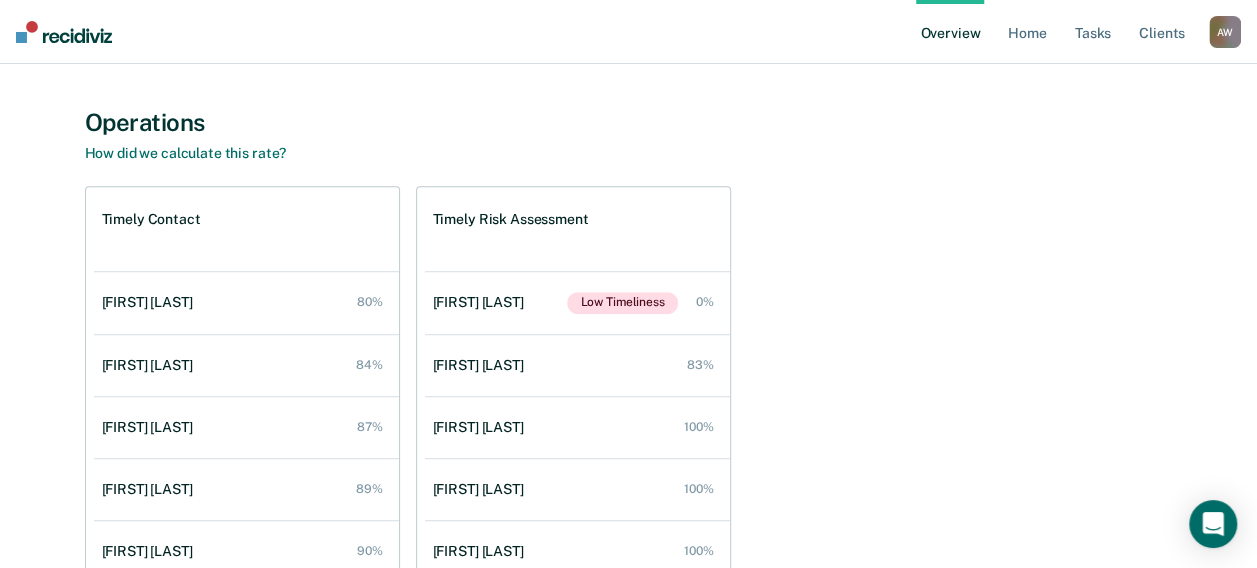 scroll, scrollTop: 700, scrollLeft: 0, axis: vertical 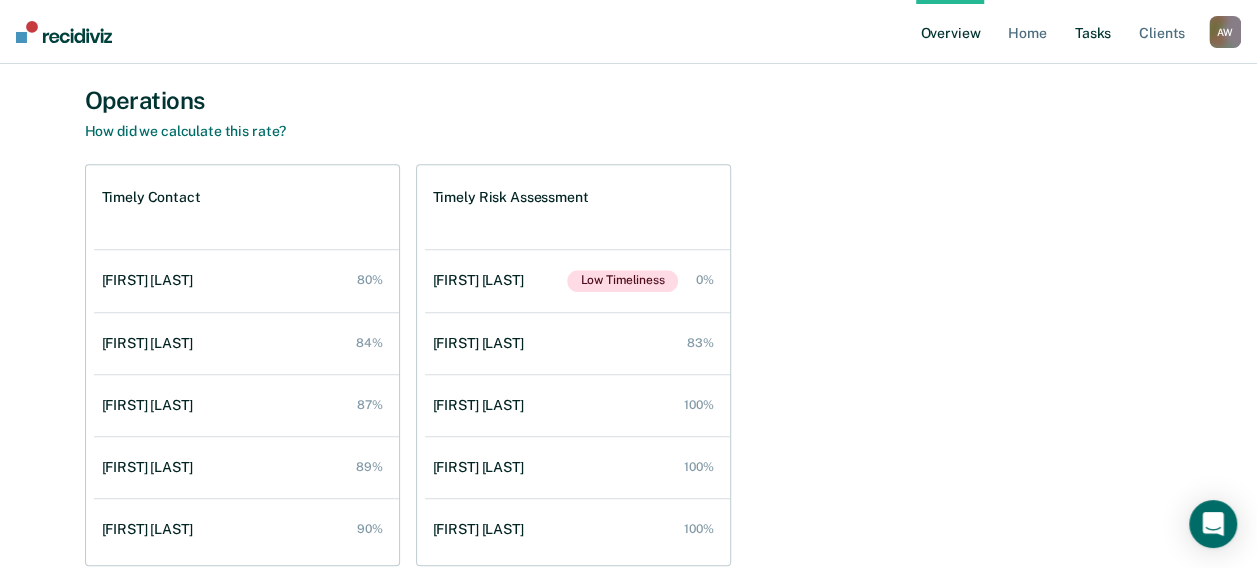 click on "Tasks" at bounding box center [1093, 32] 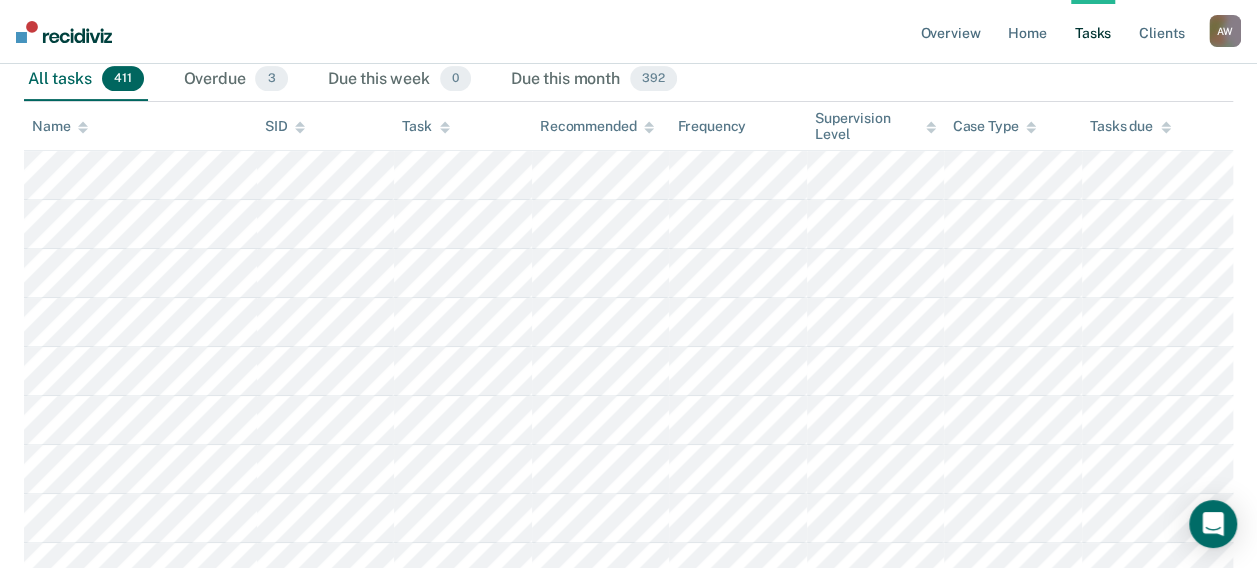 scroll, scrollTop: 100, scrollLeft: 0, axis: vertical 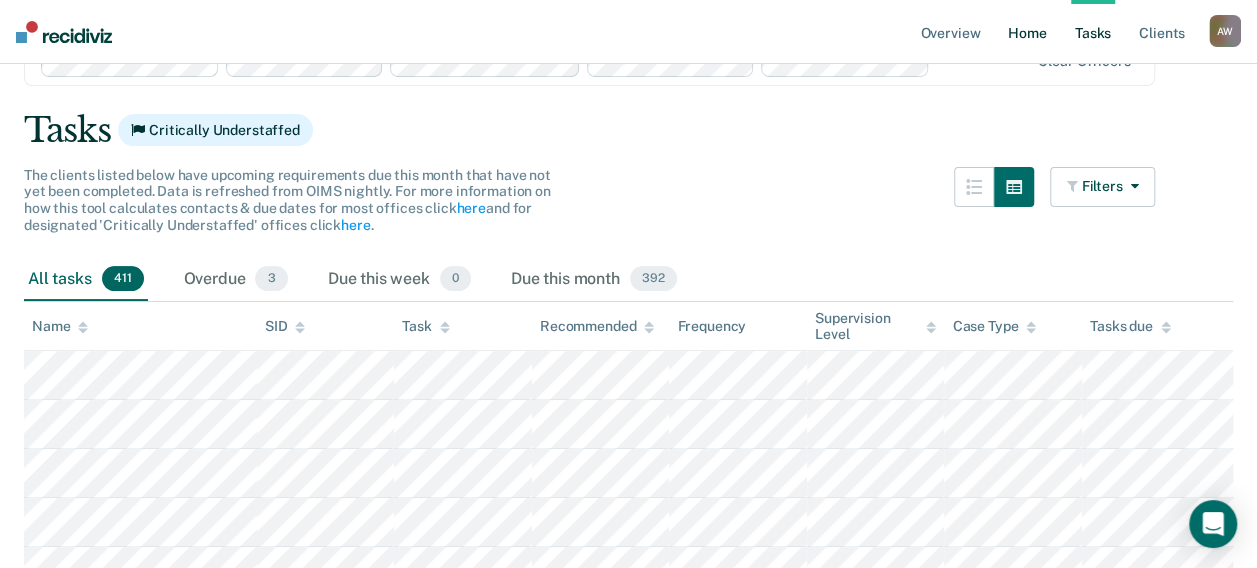 click on "Home" at bounding box center [1027, 32] 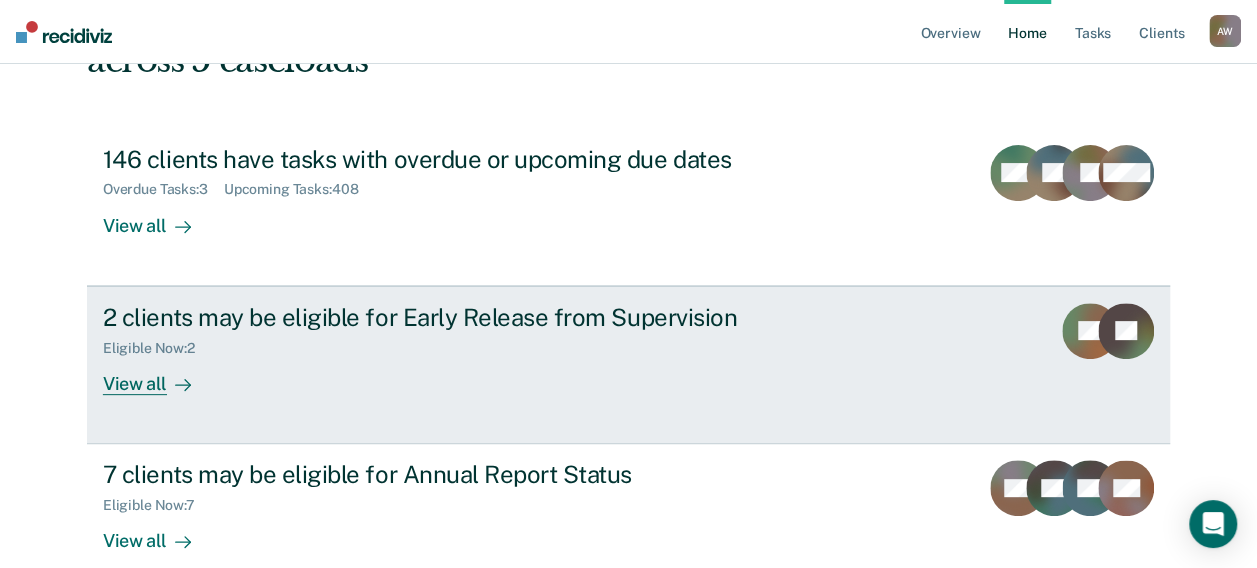 scroll, scrollTop: 200, scrollLeft: 0, axis: vertical 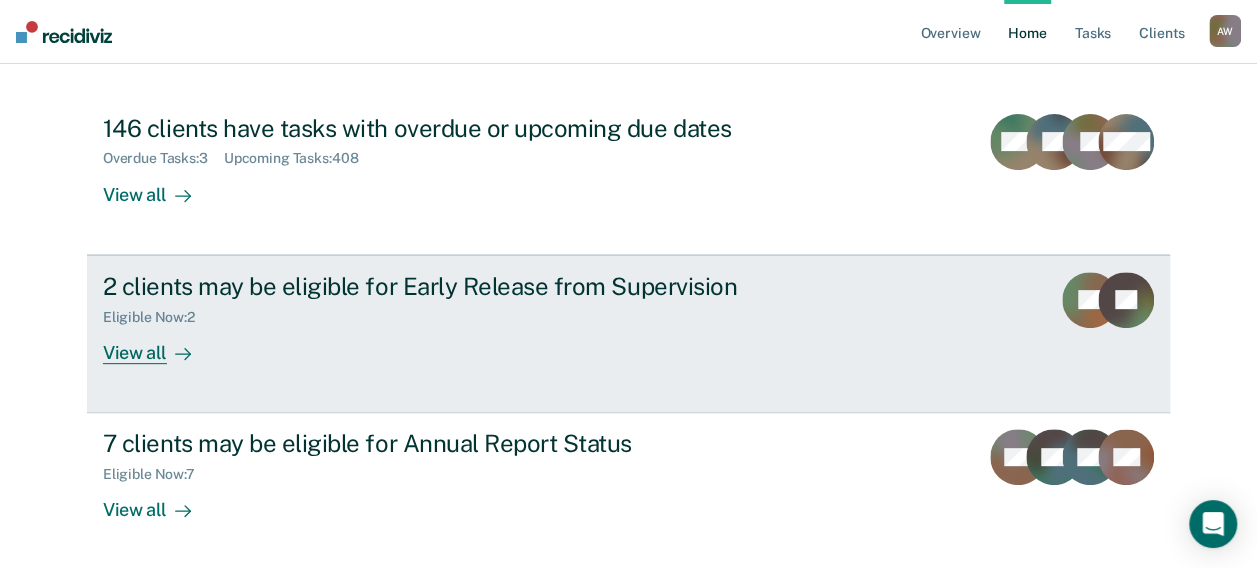 click on "2 clients may be eligible for Early Release from Supervision" at bounding box center [454, 286] 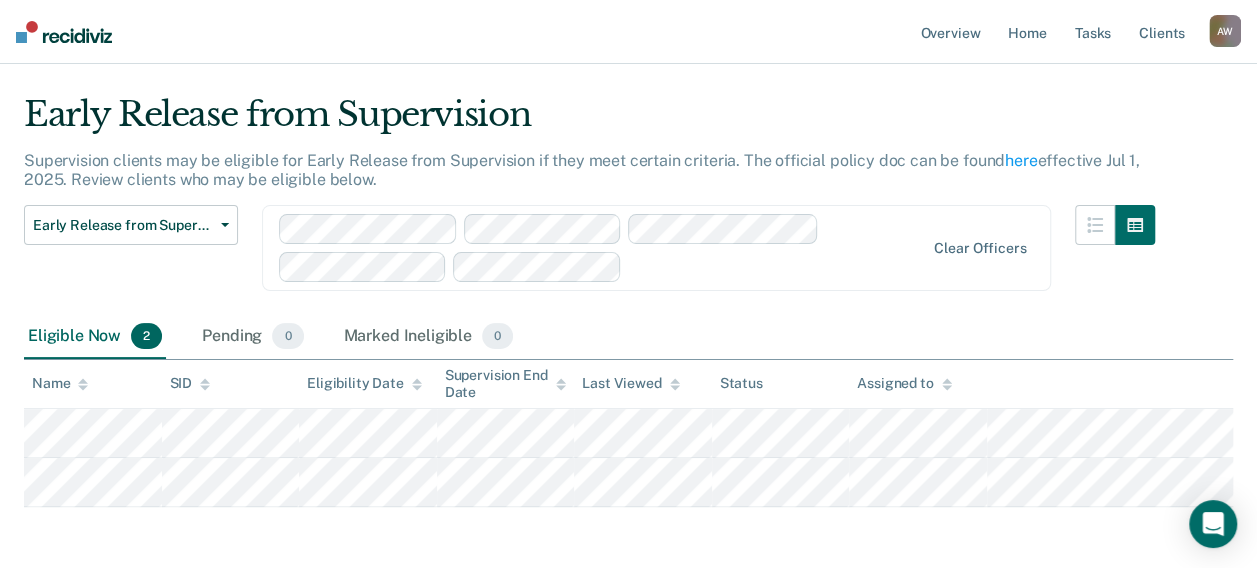 scroll, scrollTop: 0, scrollLeft: 0, axis: both 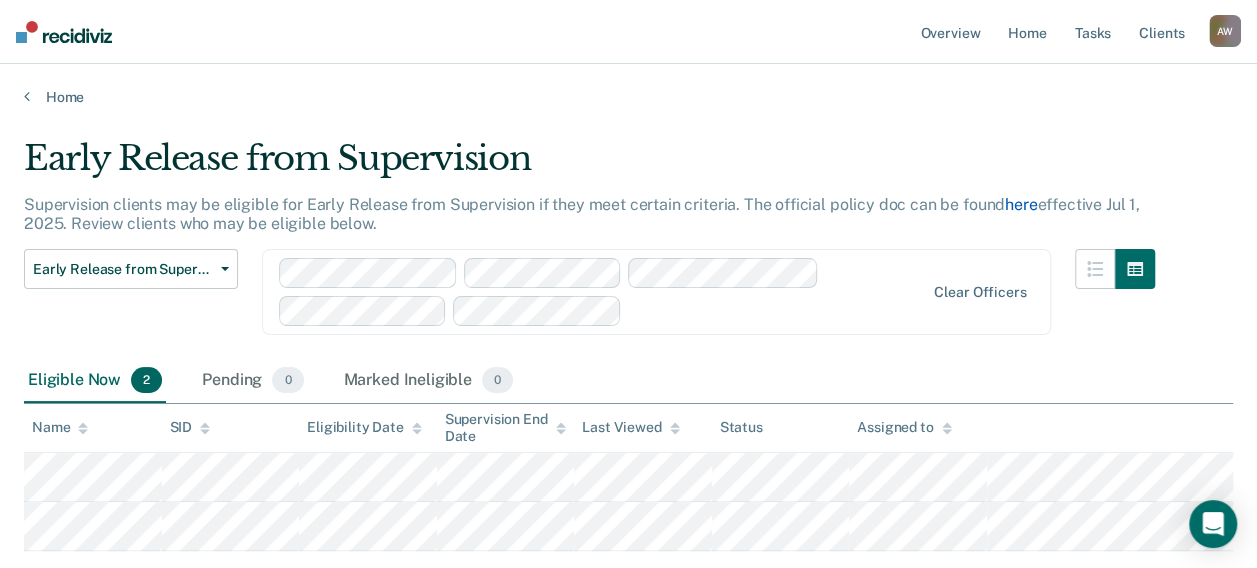 click on "here" at bounding box center (1021, 204) 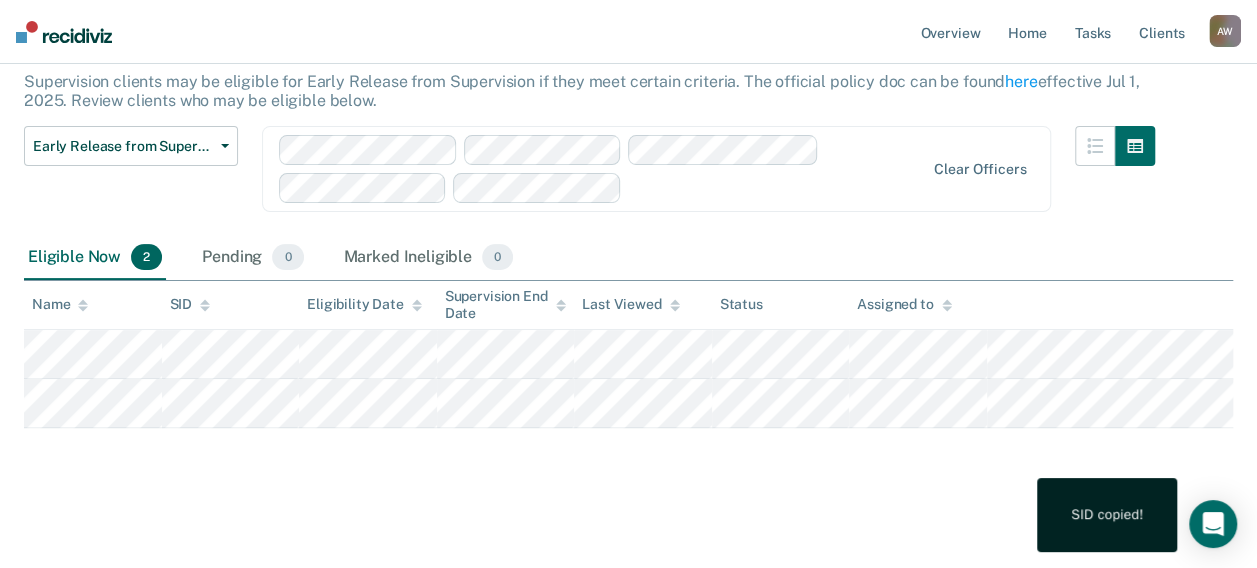 scroll, scrollTop: 125, scrollLeft: 0, axis: vertical 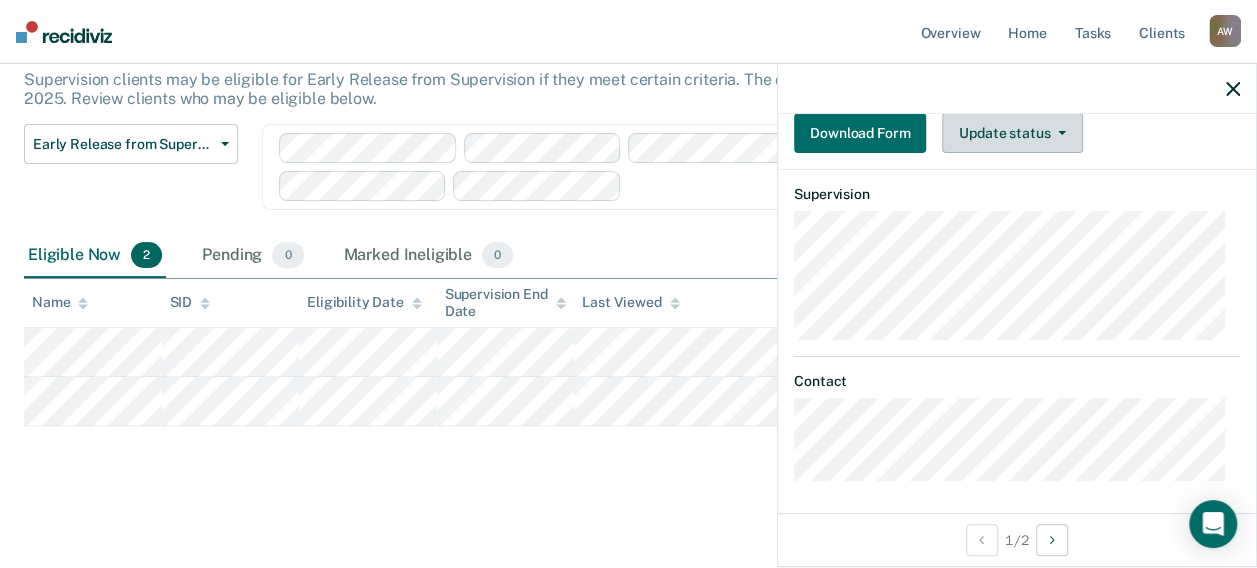 click on "Update status" at bounding box center (1012, 133) 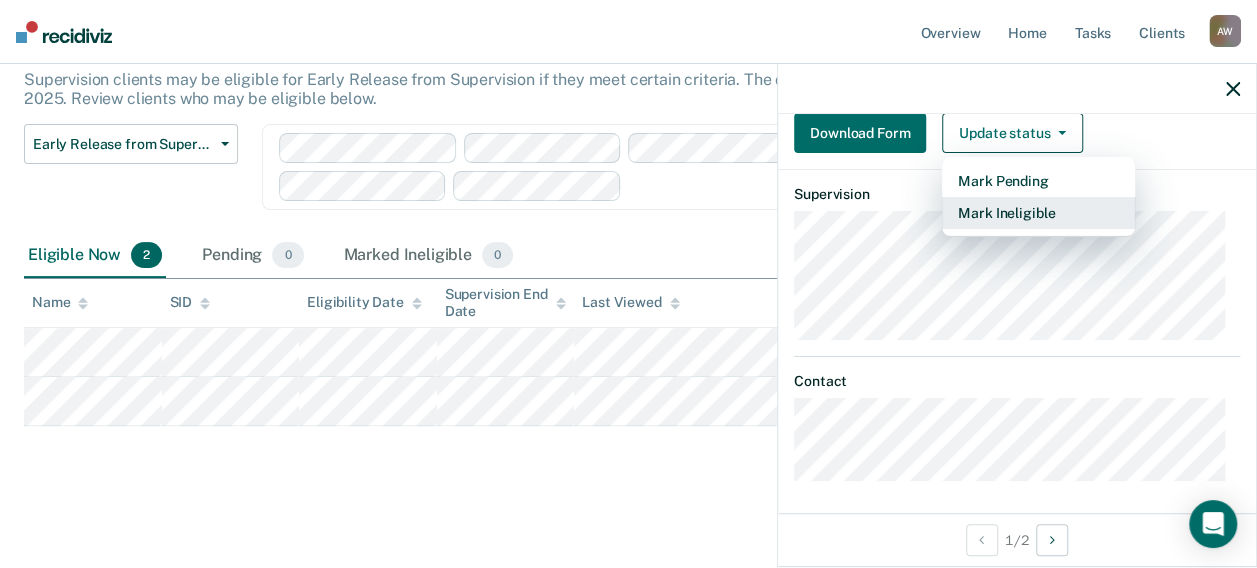 click on "Mark Ineligible" at bounding box center [1038, 213] 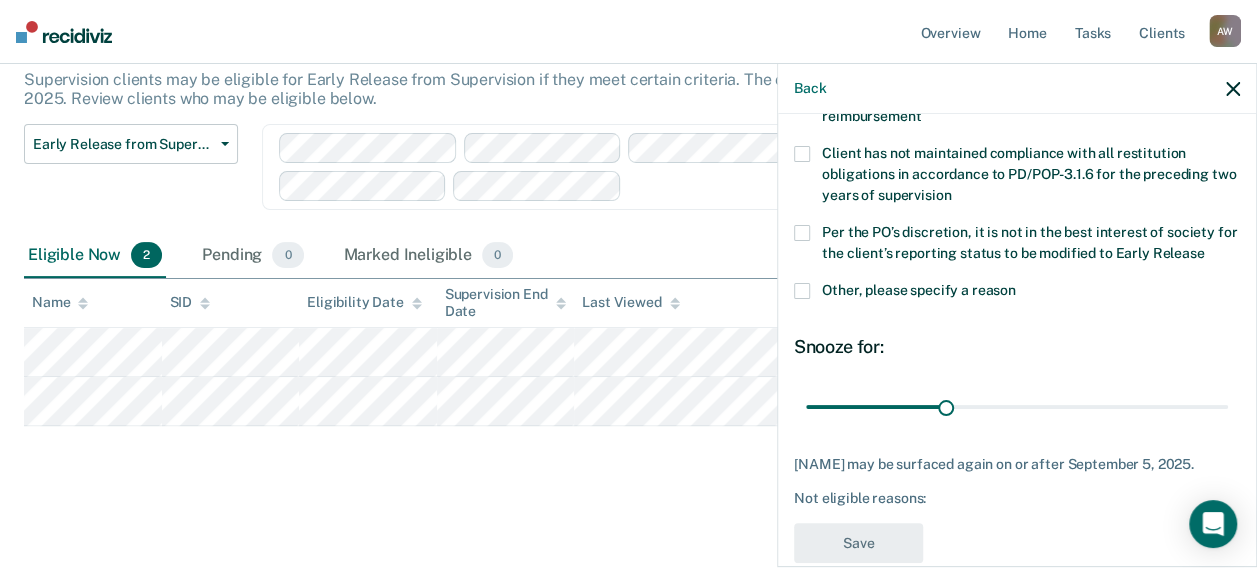scroll, scrollTop: 150, scrollLeft: 0, axis: vertical 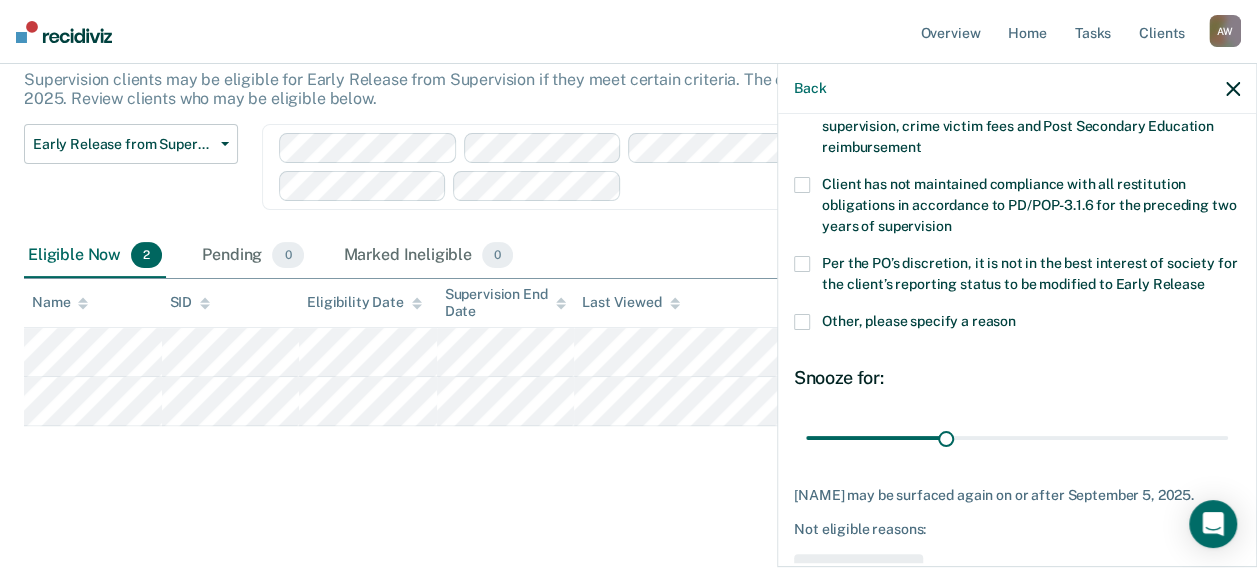 click 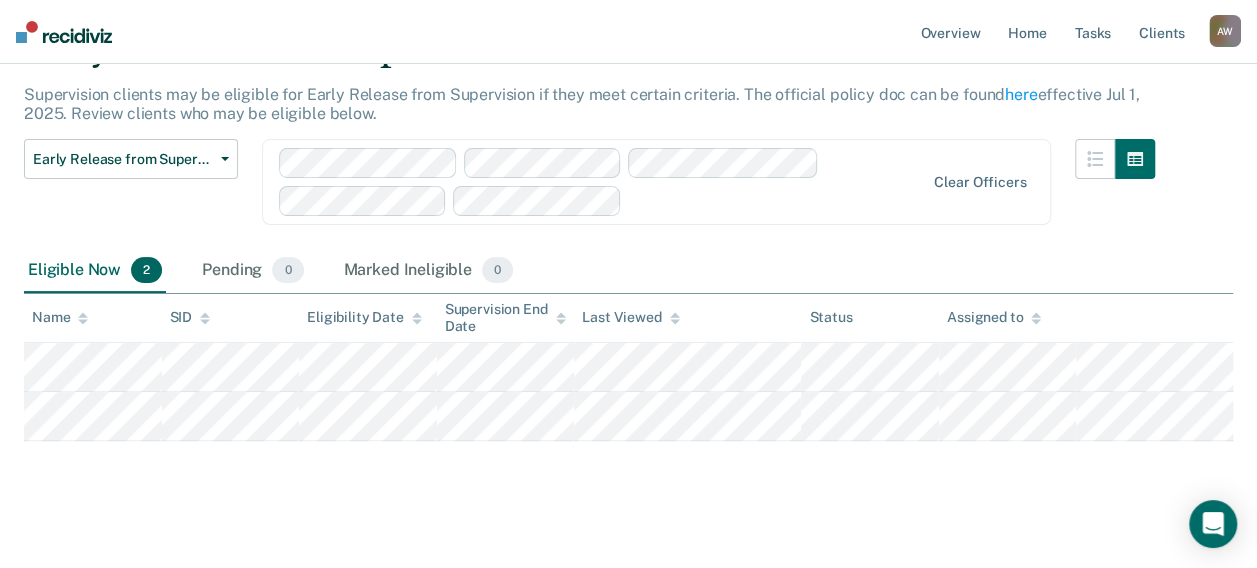 scroll, scrollTop: 0, scrollLeft: 0, axis: both 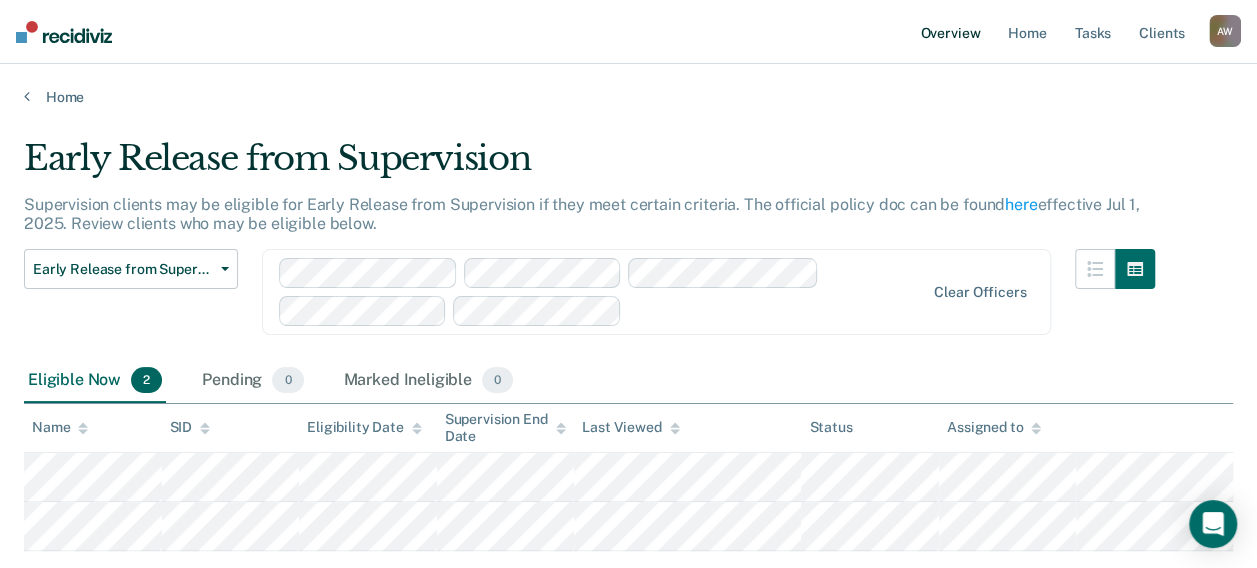 click on "Overview" at bounding box center (950, 32) 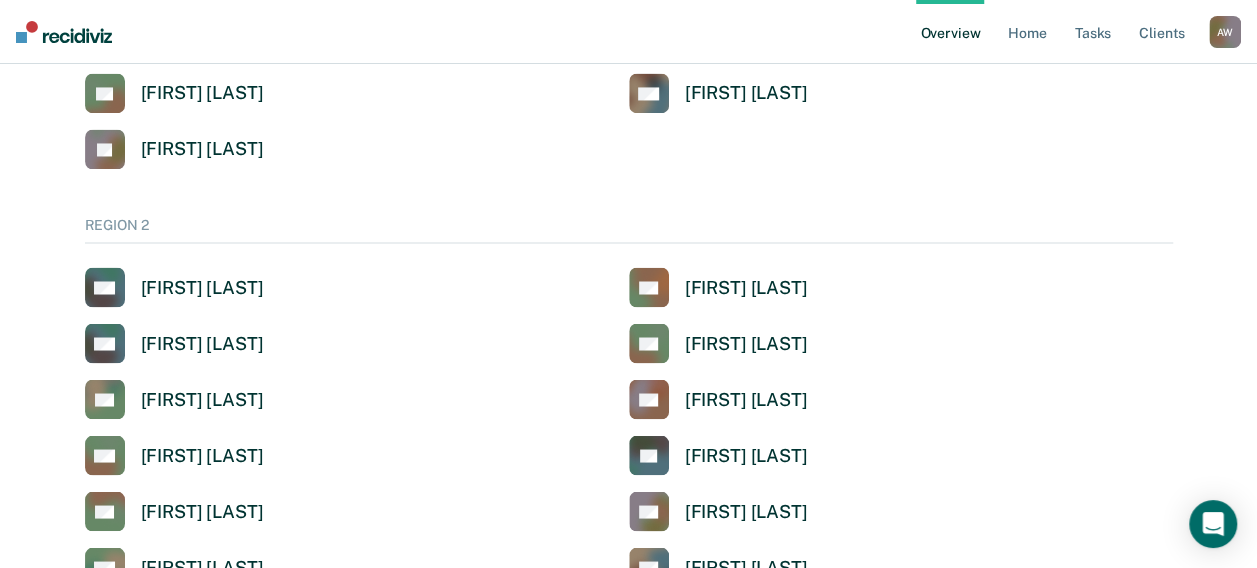 scroll, scrollTop: 1700, scrollLeft: 0, axis: vertical 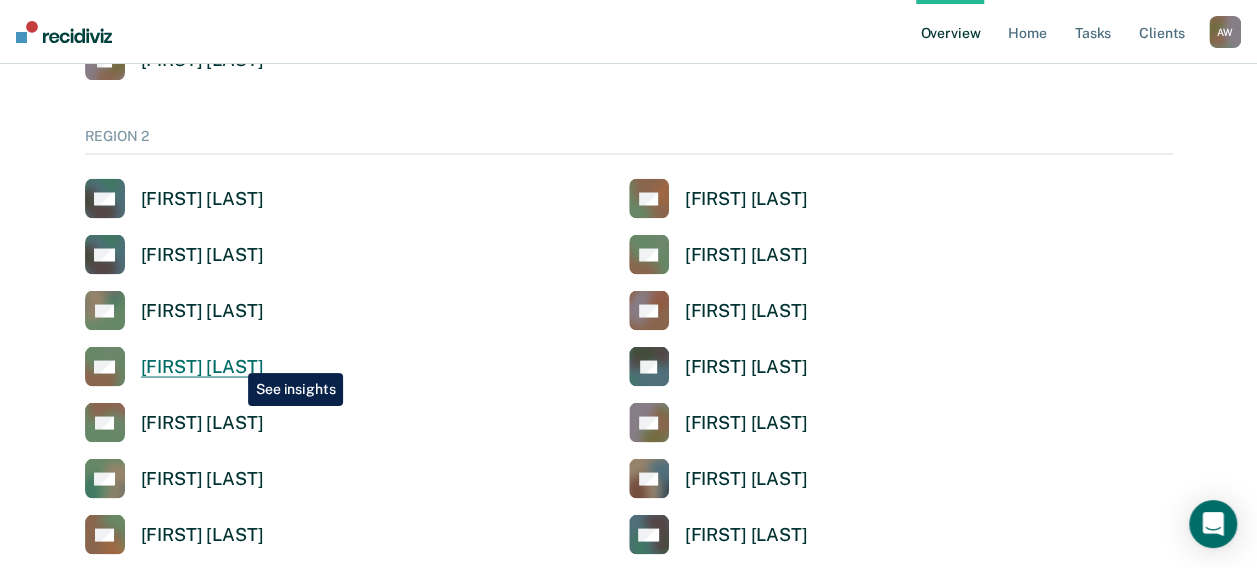 click on "[FIRST] [LAST]" at bounding box center [202, 366] 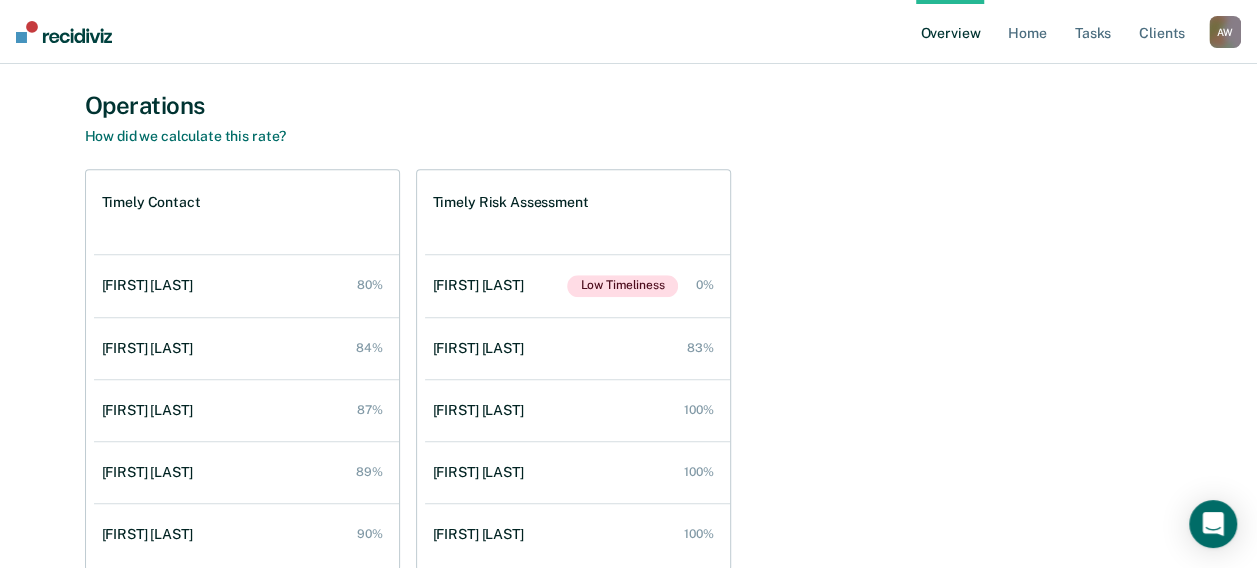 scroll, scrollTop: 801, scrollLeft: 0, axis: vertical 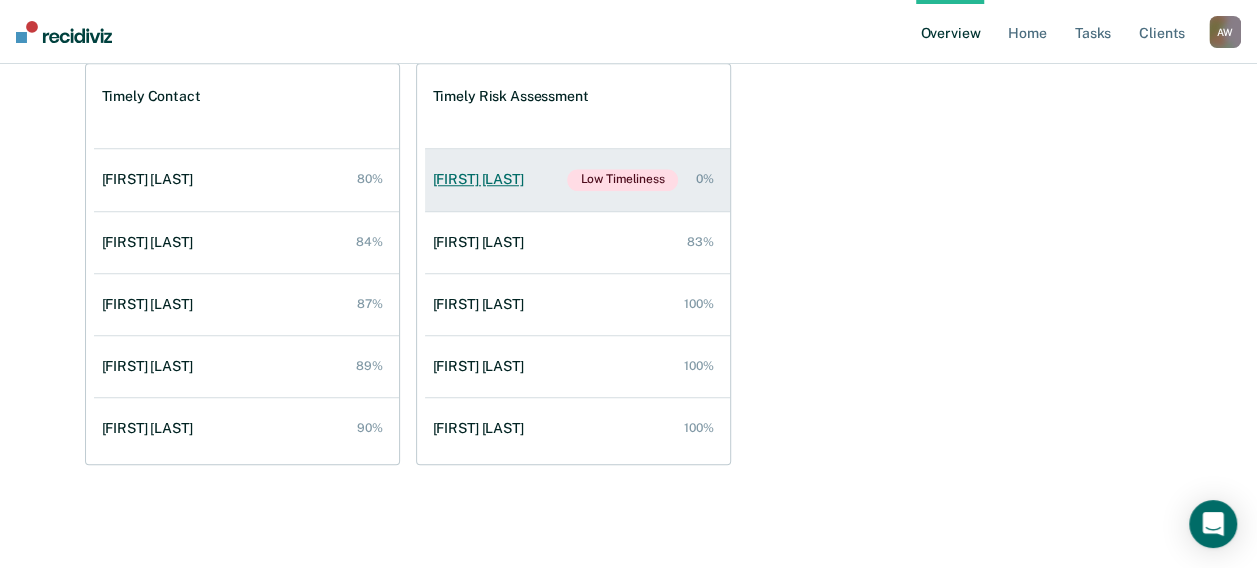 click on "[NAME] Low Timeliness   0%" at bounding box center [577, 180] 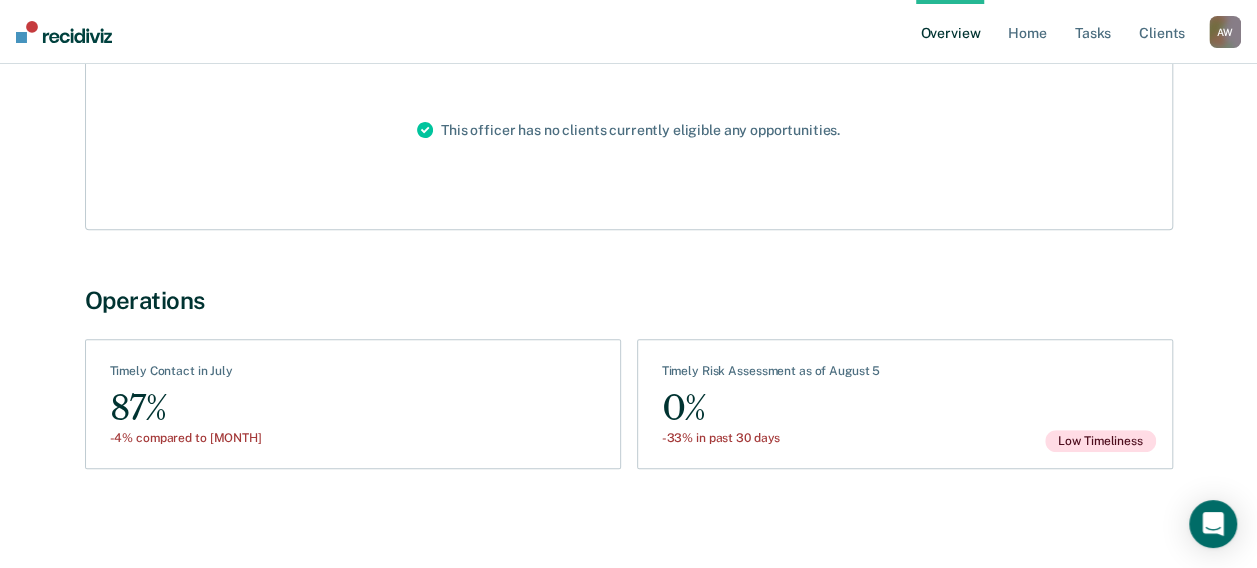 scroll, scrollTop: 294, scrollLeft: 0, axis: vertical 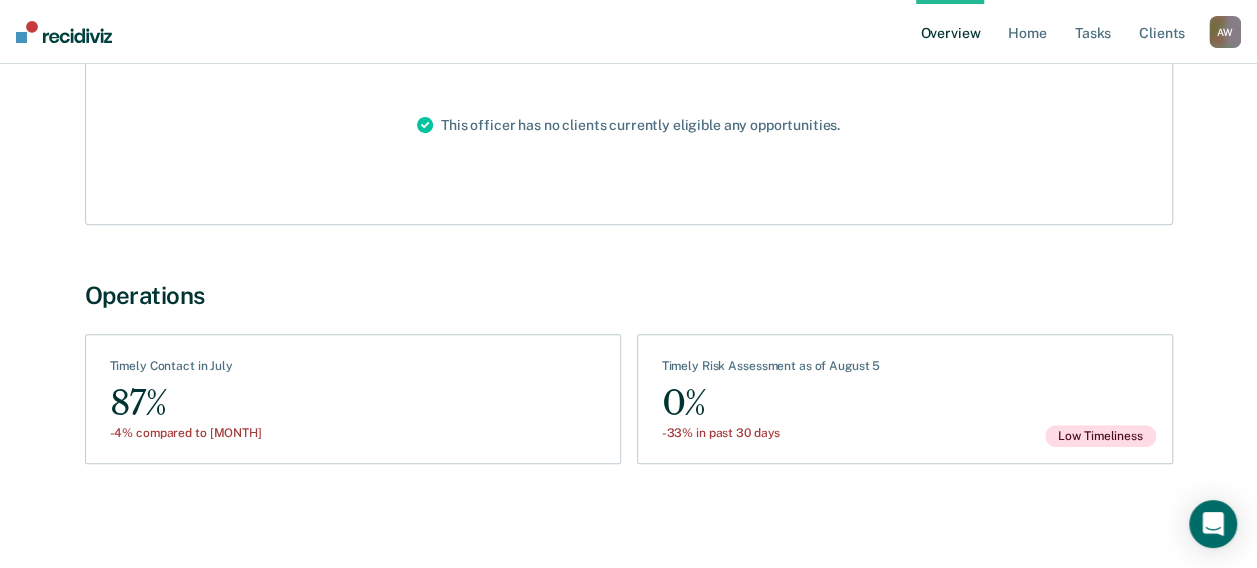click on "Timely Risk Assessment as of August 5" at bounding box center [771, 370] 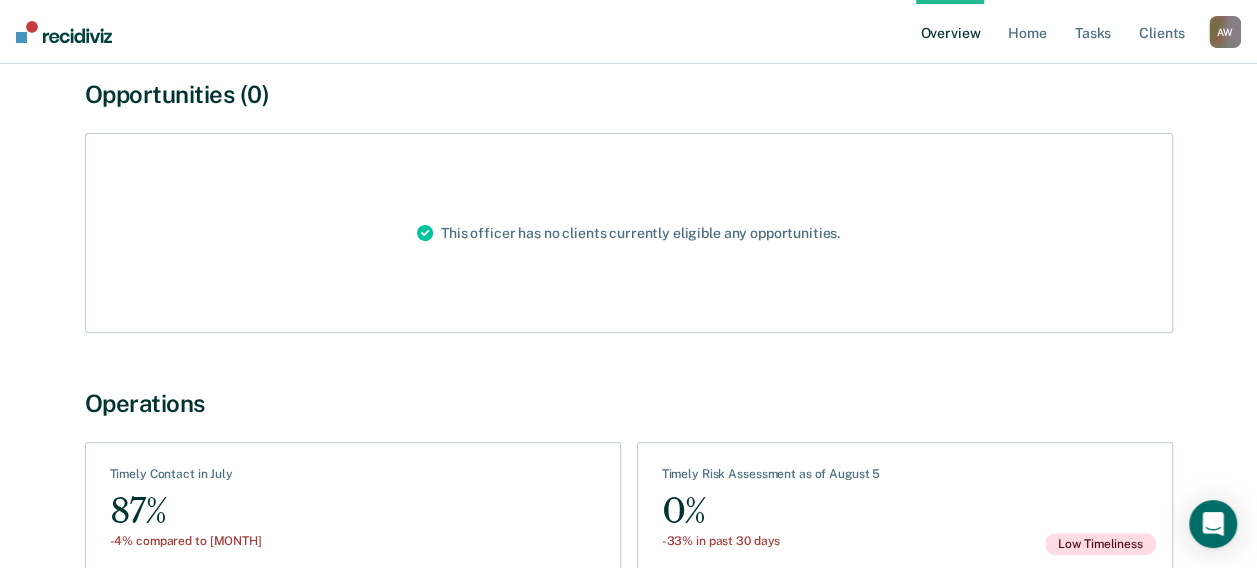 scroll, scrollTop: 0, scrollLeft: 0, axis: both 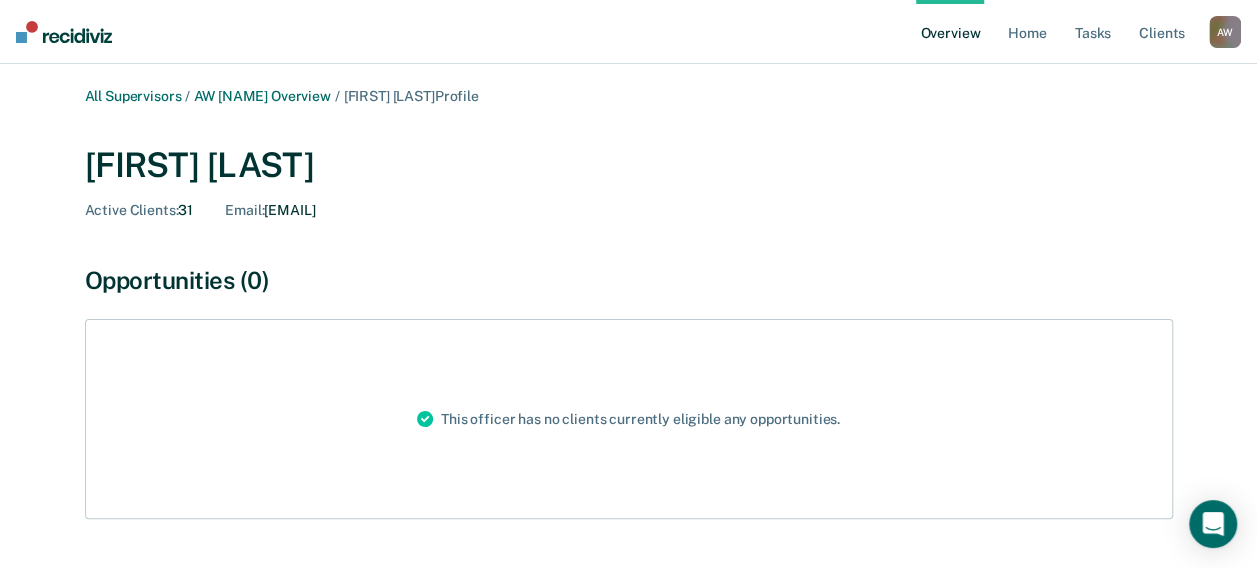 click on "Overview" at bounding box center (950, 32) 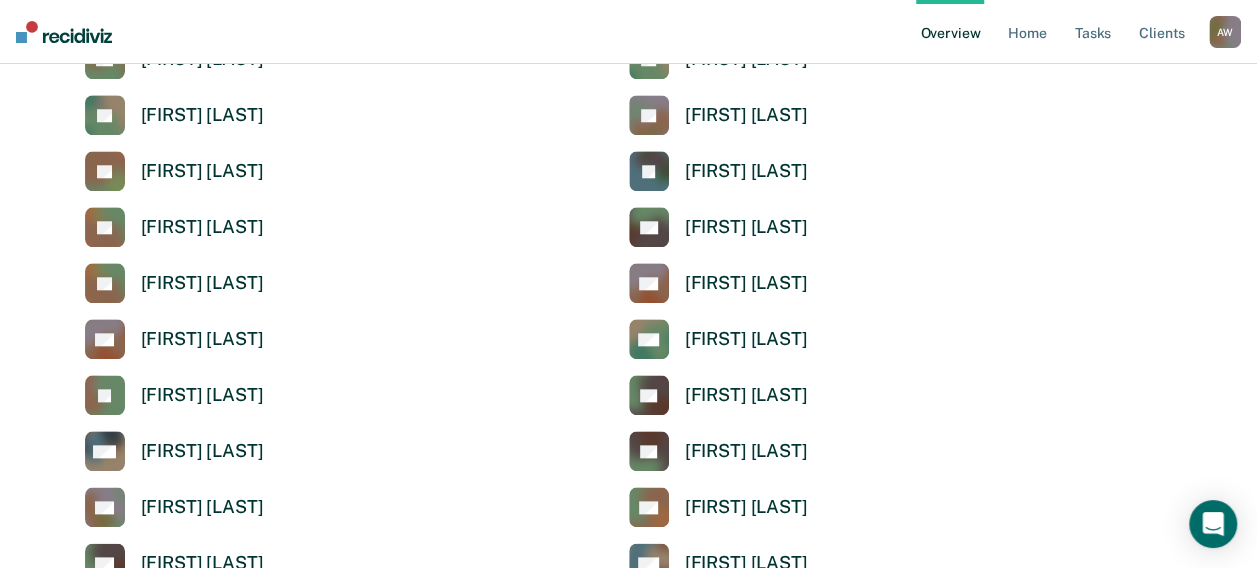 scroll, scrollTop: 600, scrollLeft: 0, axis: vertical 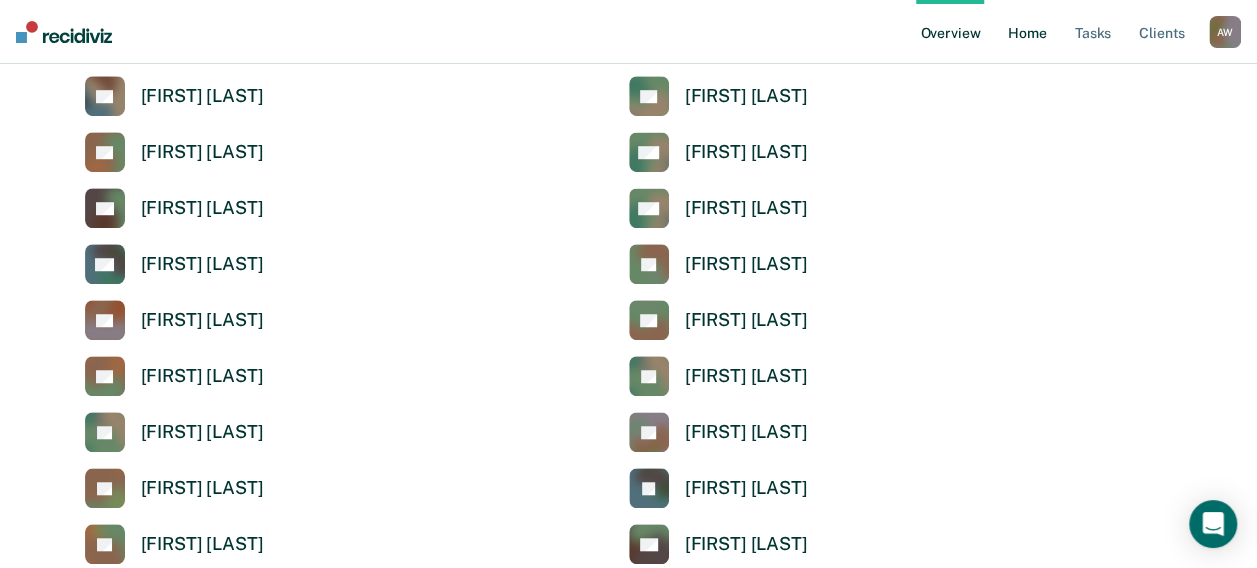 click on "Home" at bounding box center (1027, 32) 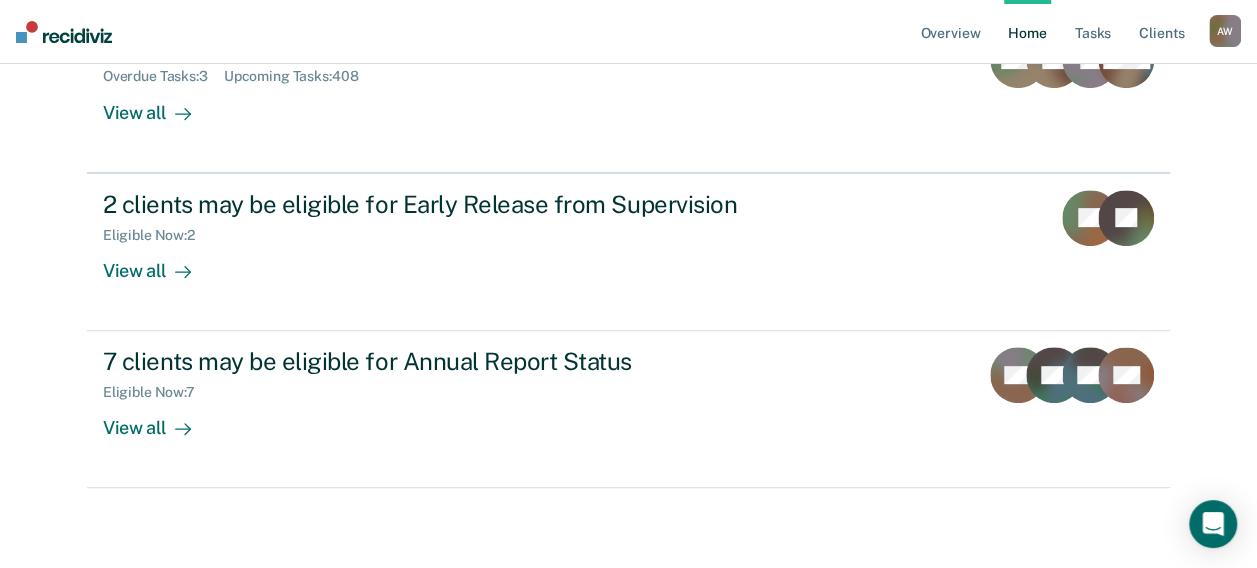 scroll, scrollTop: 0, scrollLeft: 0, axis: both 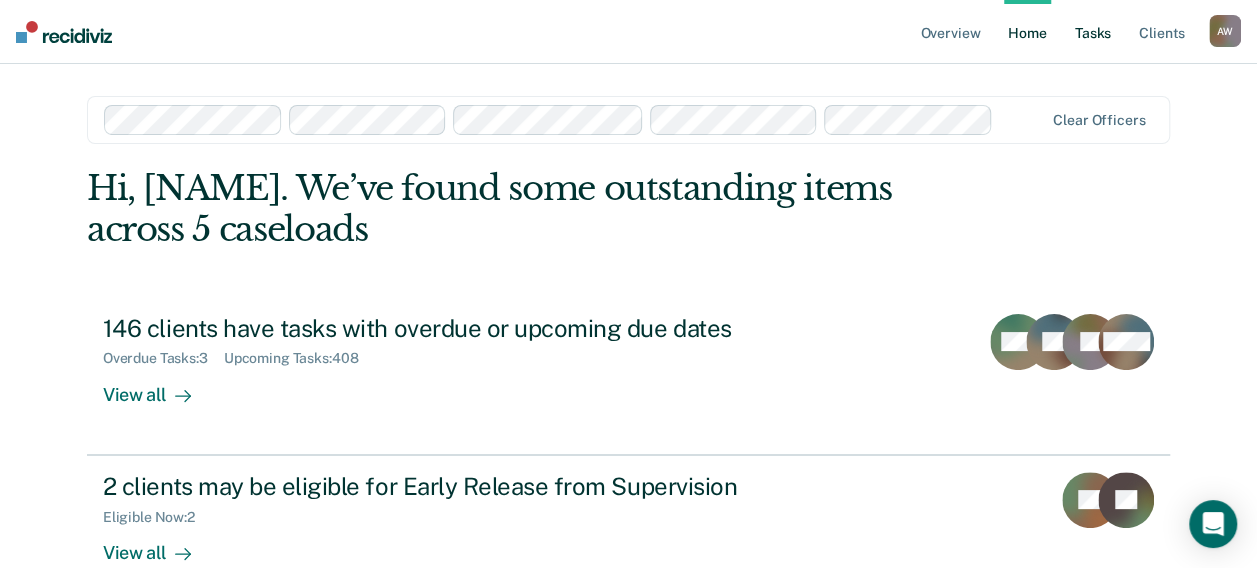 click on "Tasks" at bounding box center (1093, 32) 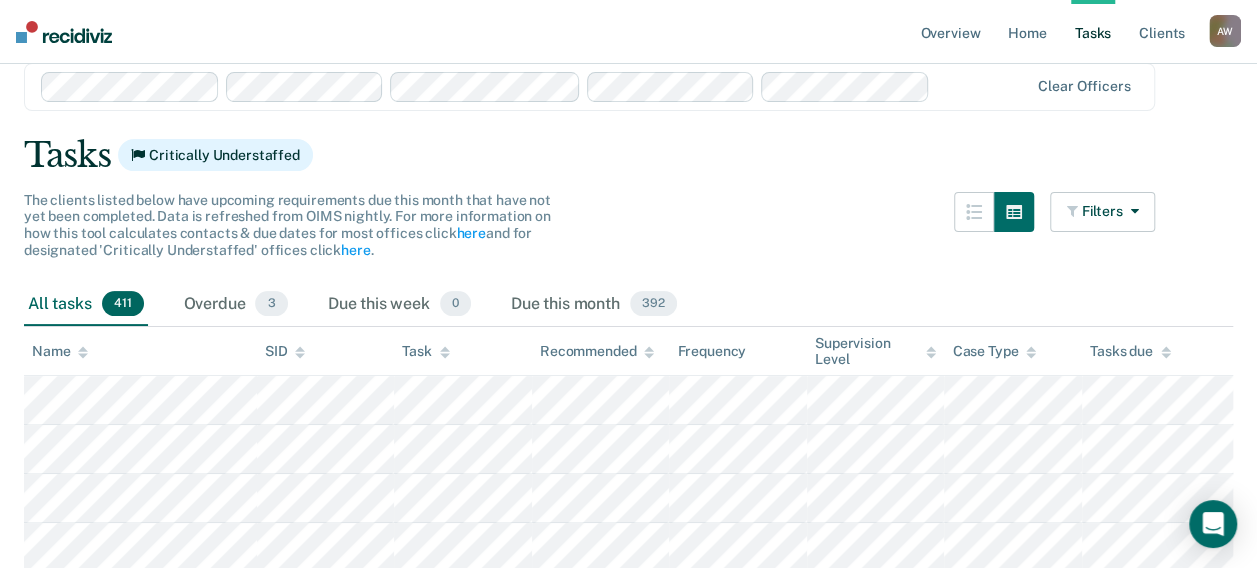 scroll, scrollTop: 200, scrollLeft: 0, axis: vertical 